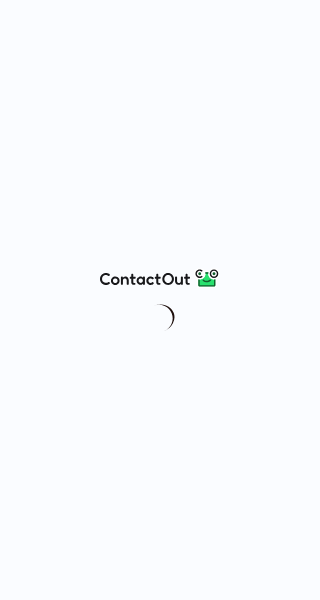 scroll, scrollTop: 0, scrollLeft: 0, axis: both 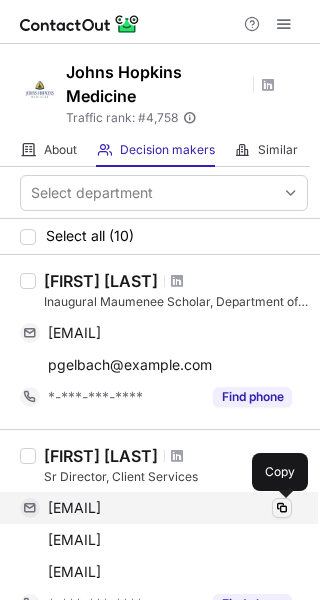 click at bounding box center [282, 508] 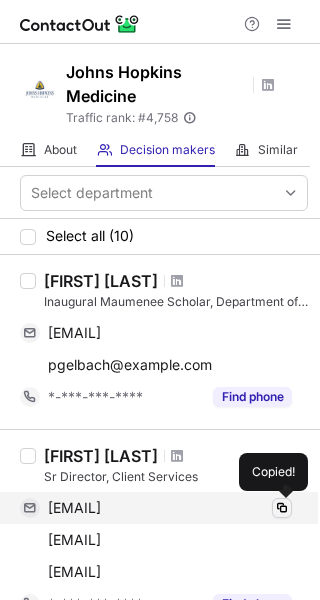 type 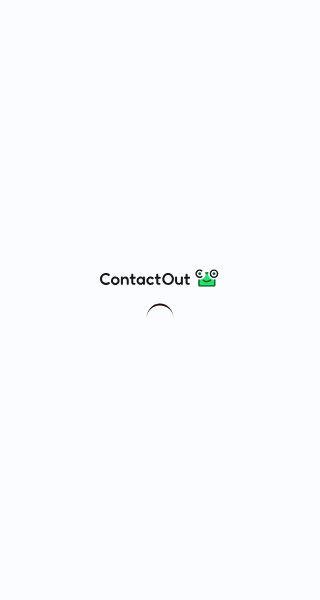 scroll, scrollTop: 0, scrollLeft: 0, axis: both 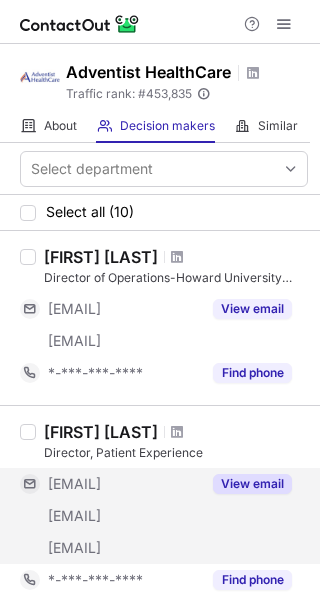 click on "View email" at bounding box center [252, 484] 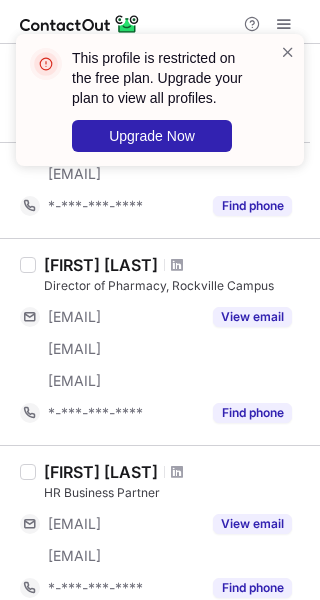 scroll, scrollTop: 1215, scrollLeft: 0, axis: vertical 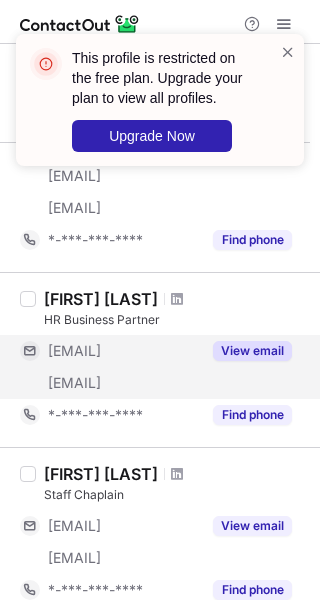 click on "View email" at bounding box center (252, 351) 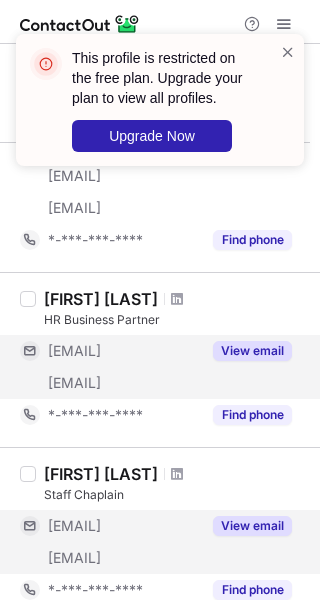 click on "View email" at bounding box center (252, 526) 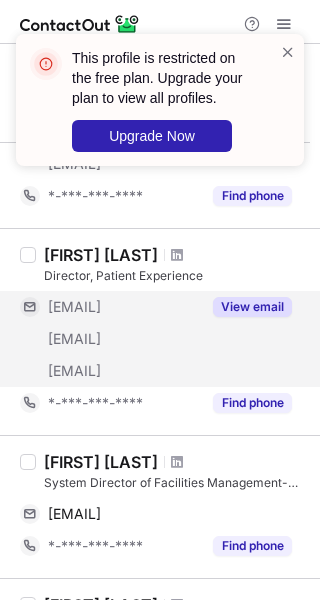 scroll, scrollTop: 0, scrollLeft: 0, axis: both 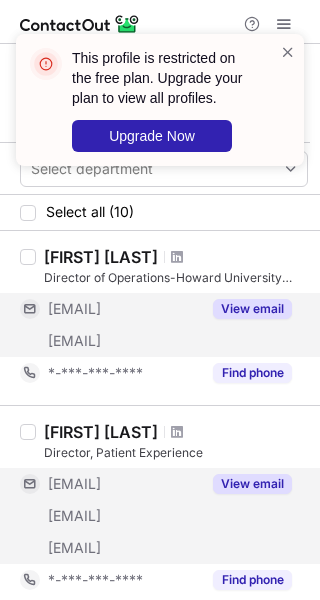 click on "View email" at bounding box center [252, 309] 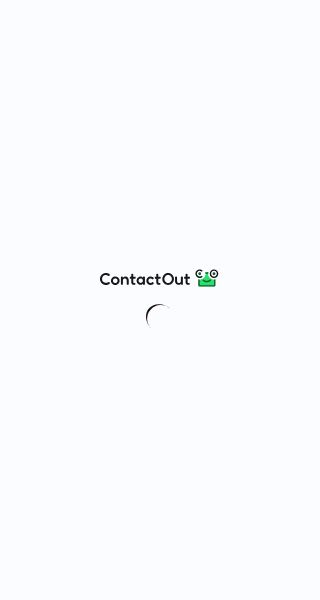 scroll, scrollTop: 0, scrollLeft: 0, axis: both 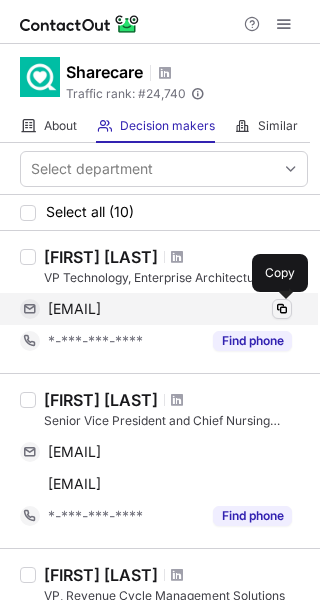 click at bounding box center [282, 309] 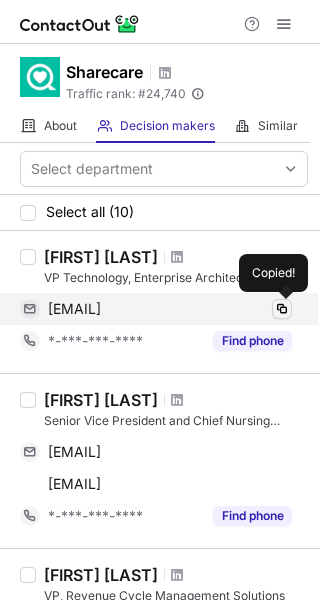 type 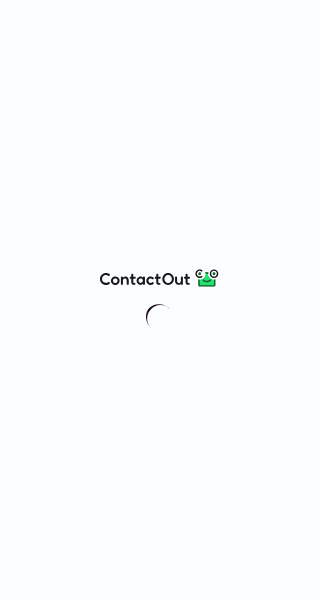 scroll, scrollTop: 0, scrollLeft: 0, axis: both 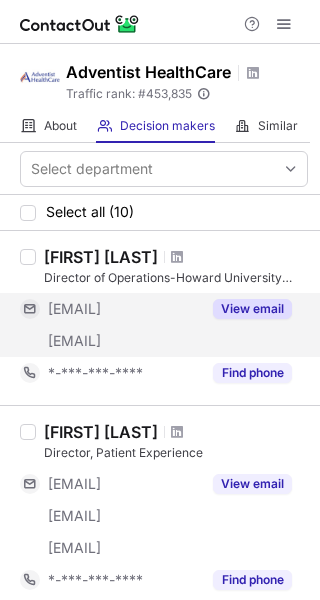 click on "View email" at bounding box center [246, 309] 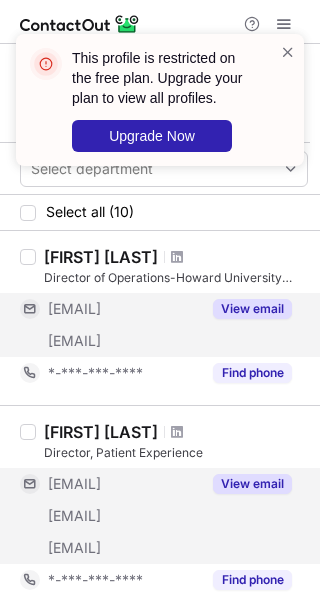 click on "View email" at bounding box center [252, 484] 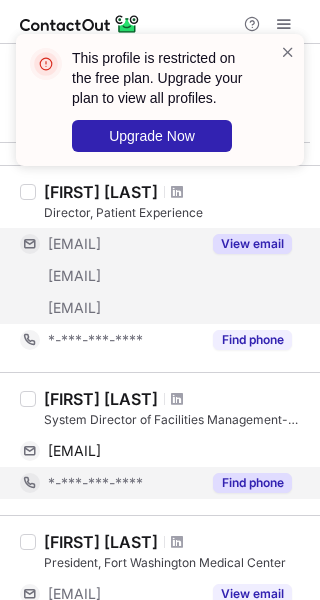 scroll, scrollTop: 280, scrollLeft: 0, axis: vertical 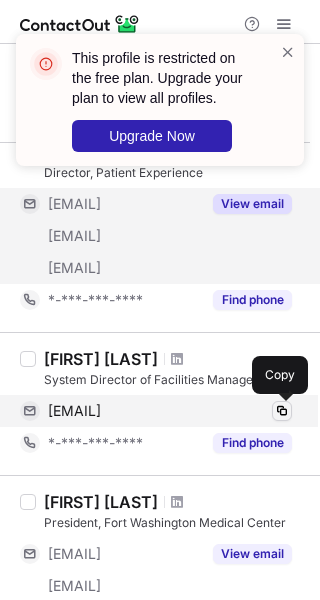 click at bounding box center (282, 411) 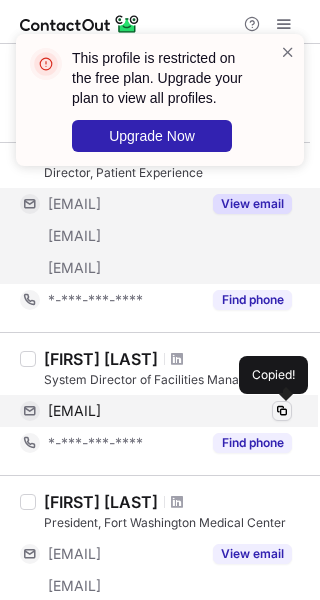 type 